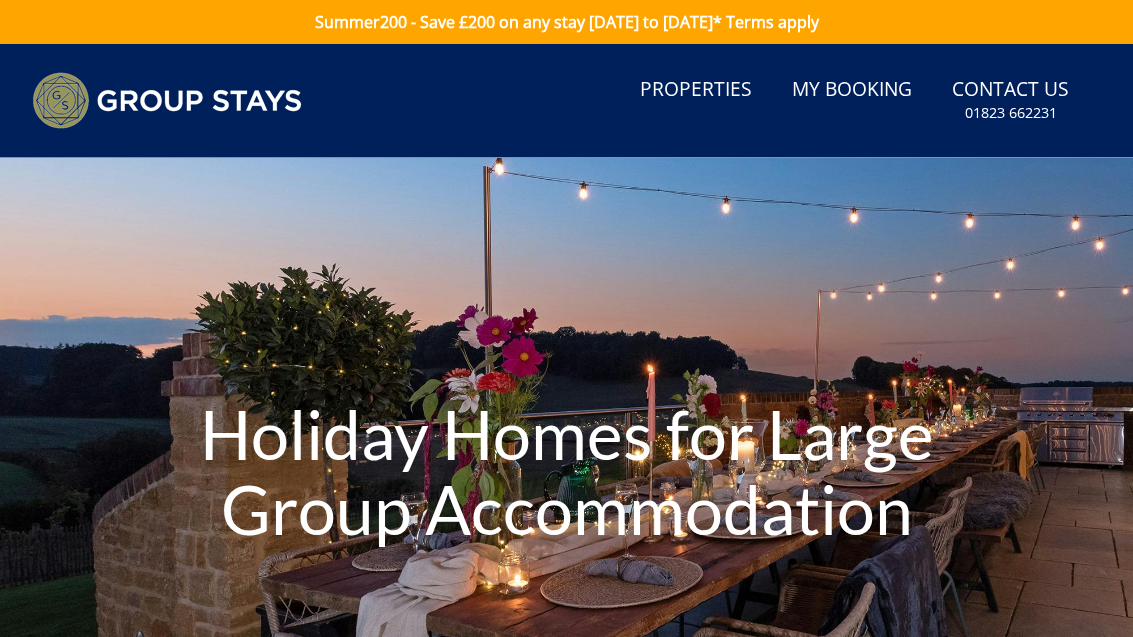scroll, scrollTop: 0, scrollLeft: 0, axis: both 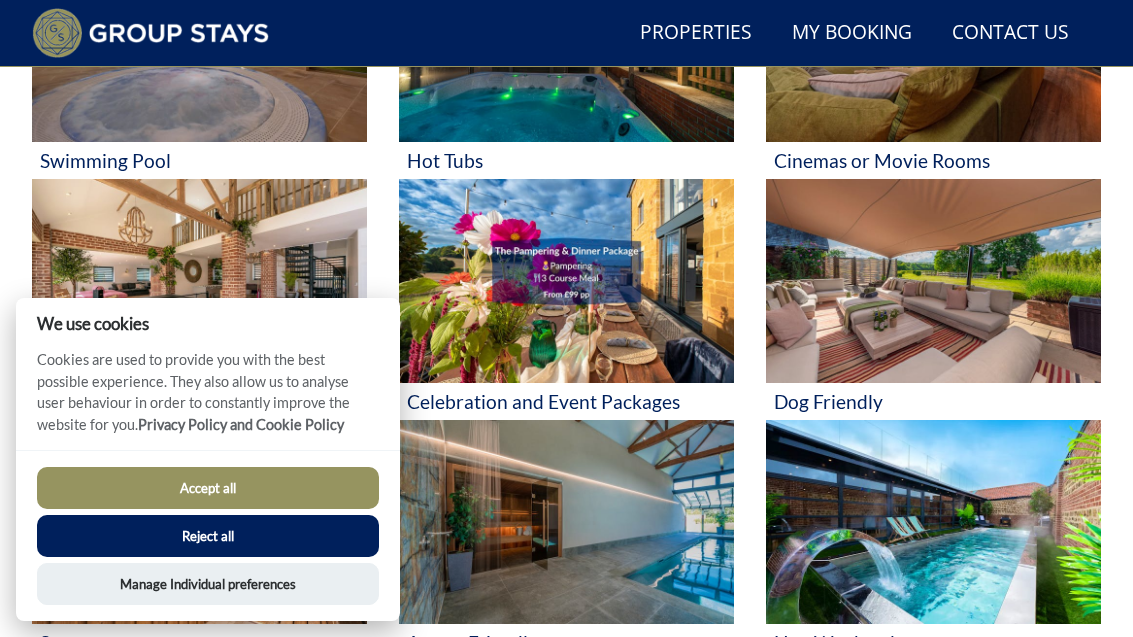 click on "Reject all" at bounding box center [208, 536] 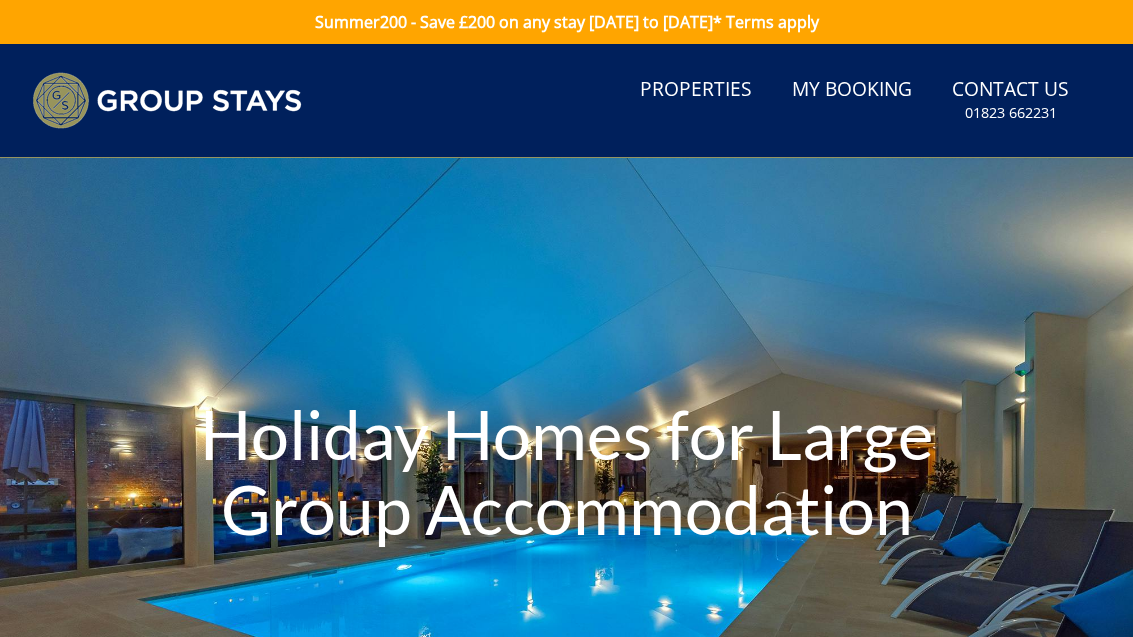 scroll, scrollTop: 0, scrollLeft: 0, axis: both 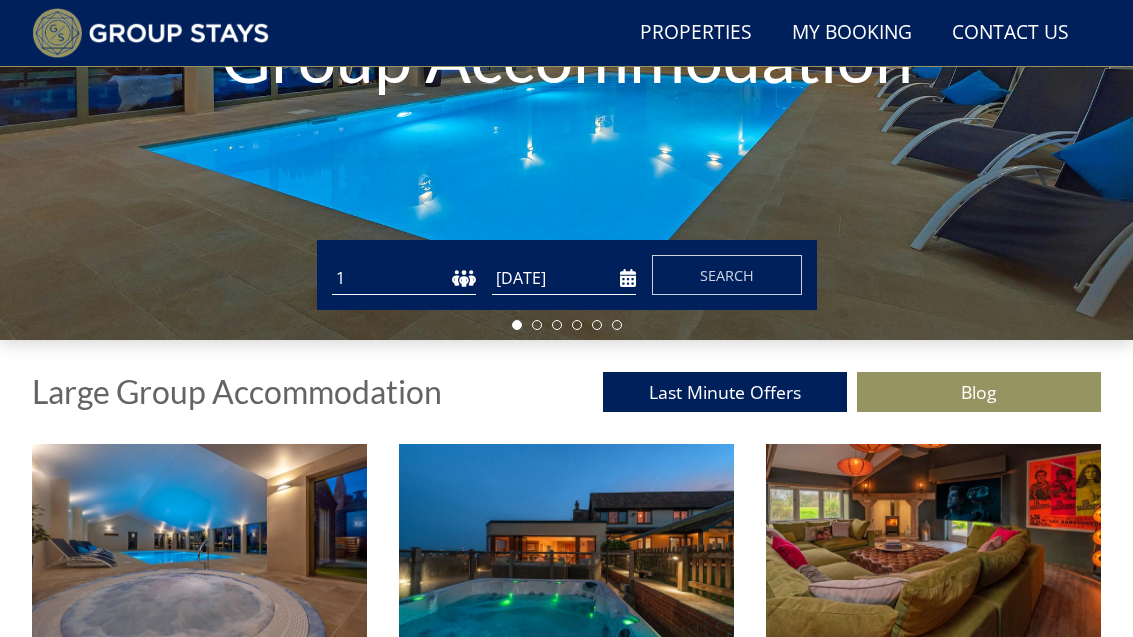 click on "1
2
3
4
5
6
7
8
9
10
11
12
13
14
15
16
17
18
19
20
21
22
23
24
25
26
27
28
29
30
31
32
33
34
35
36
37
38
39
40
41
42
43
44
45
46
47
48
49
50" at bounding box center [404, 278] 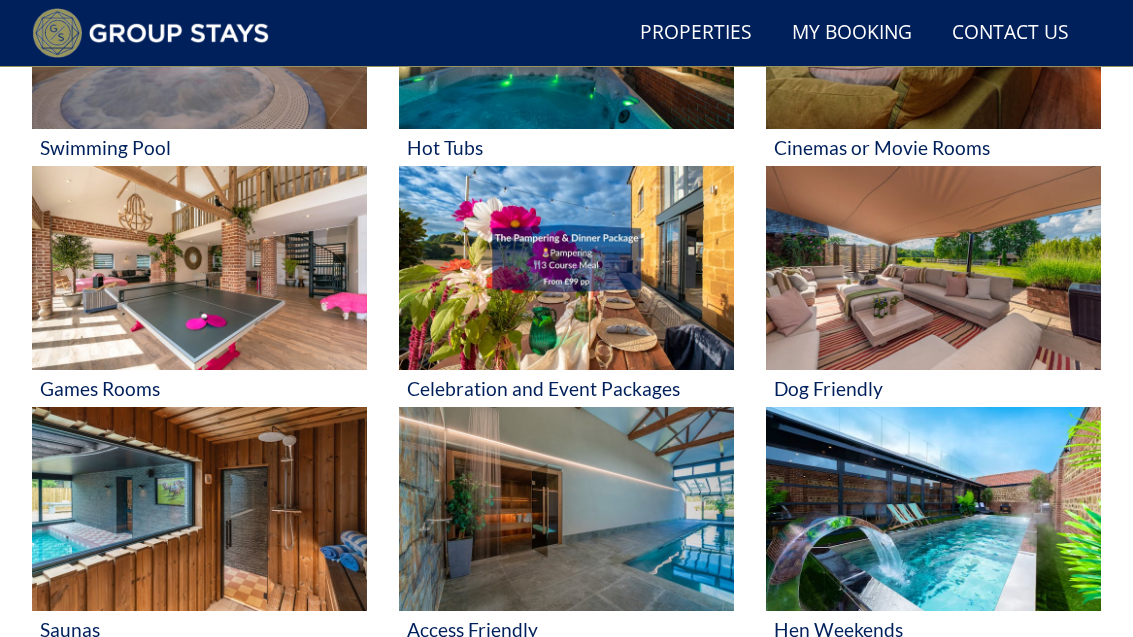 scroll, scrollTop: 912, scrollLeft: 0, axis: vertical 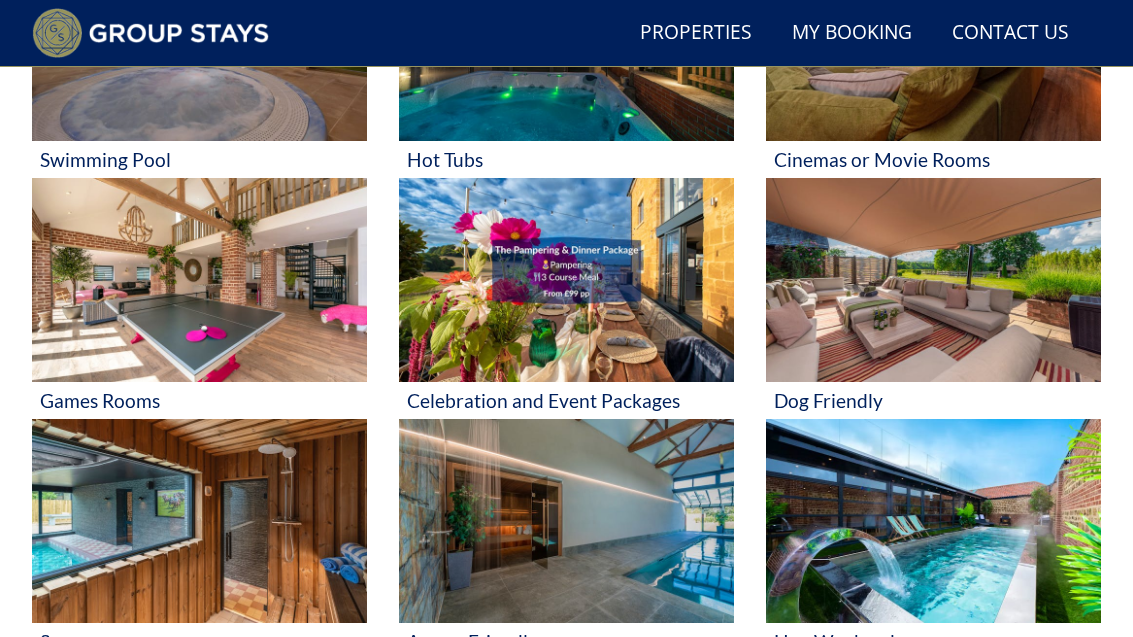 click at bounding box center (199, 280) 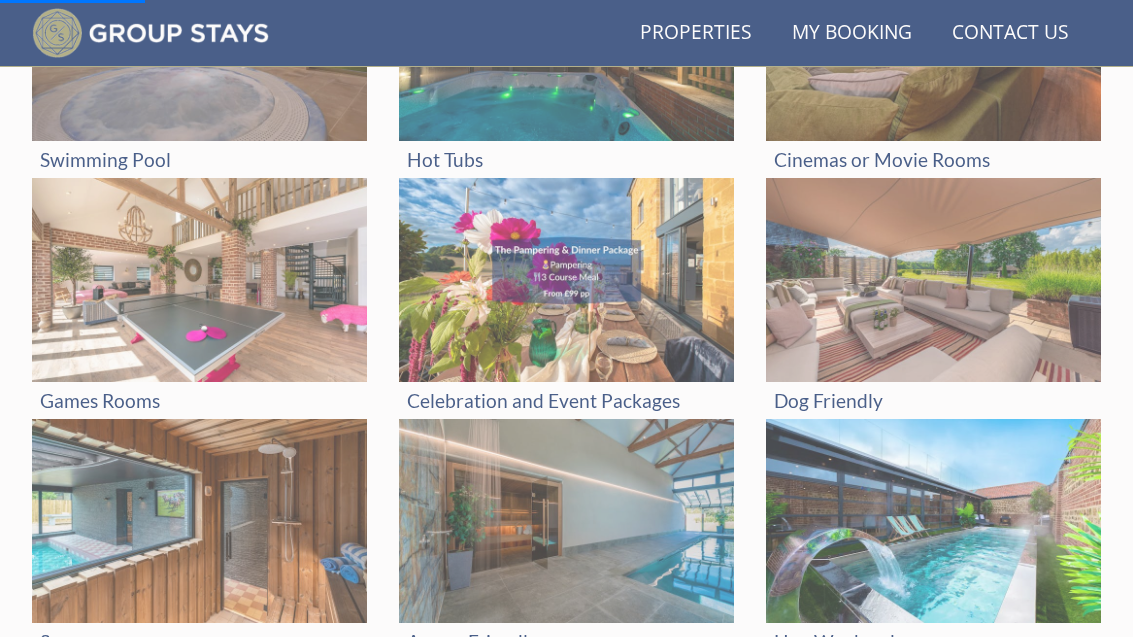 click at bounding box center (566, 280) 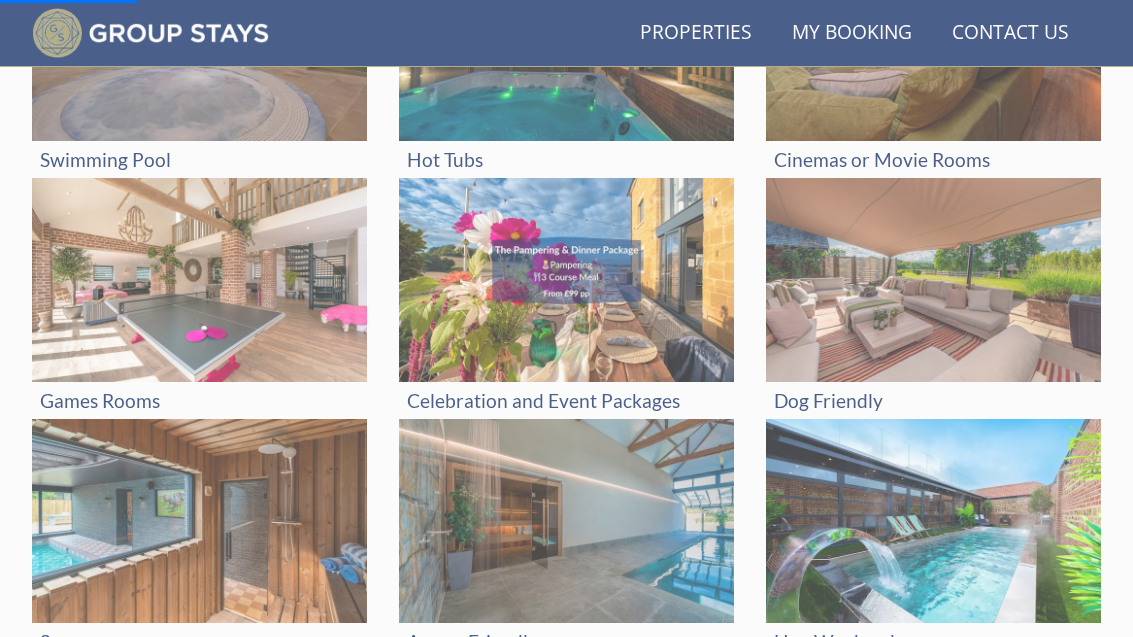 click on "Celebration and Event Packages" at bounding box center [566, 400] 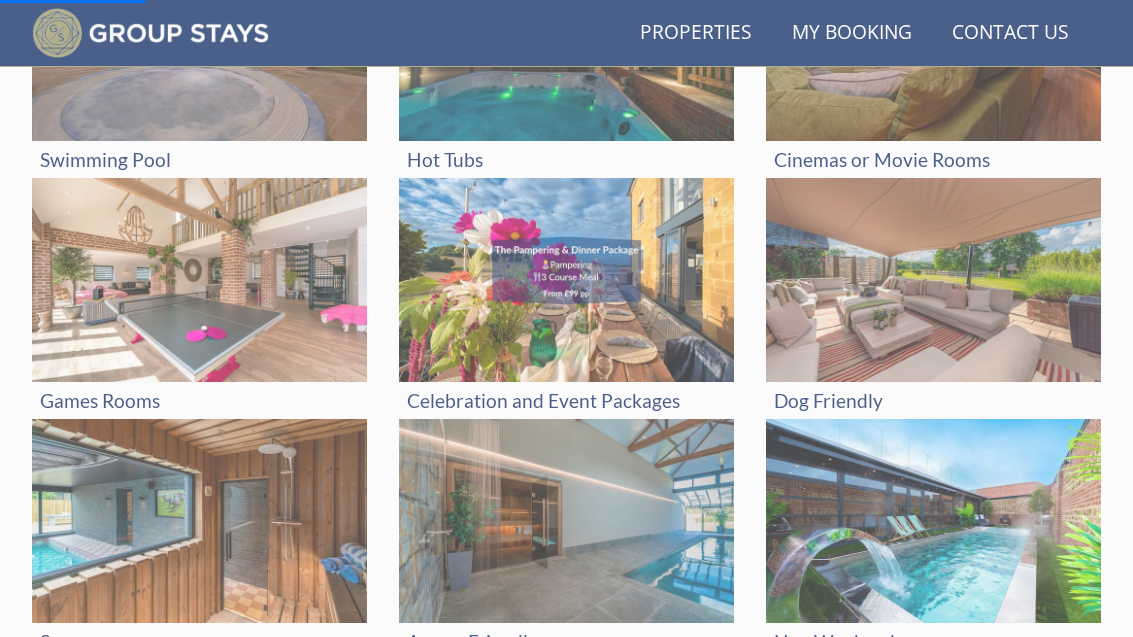 click on "Properties" at bounding box center [696, 33] 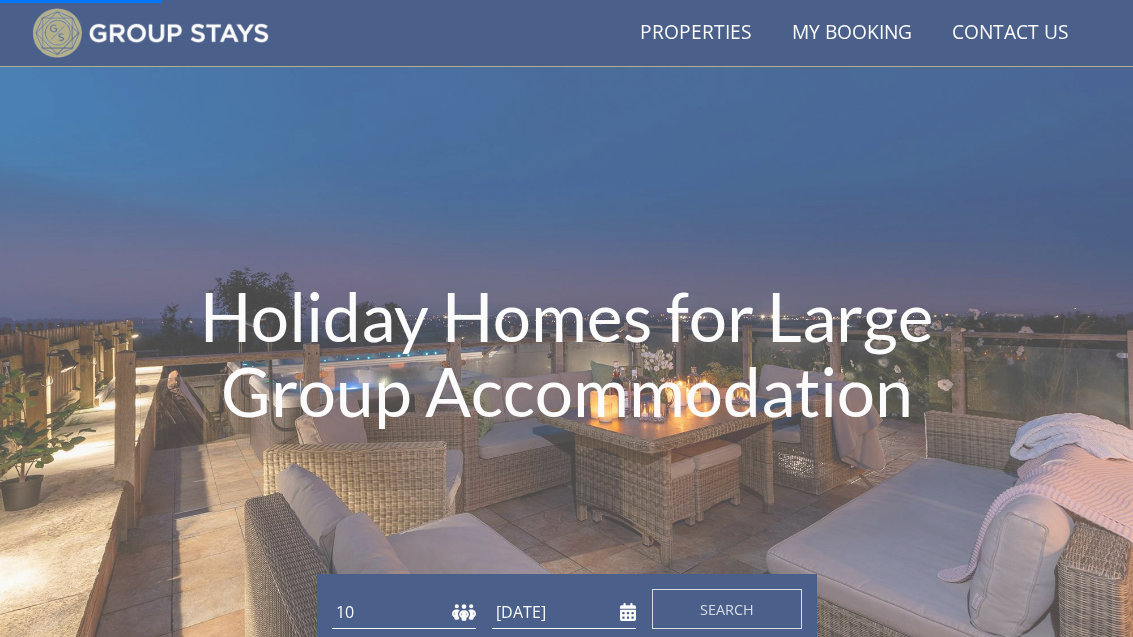 scroll, scrollTop: 0, scrollLeft: 0, axis: both 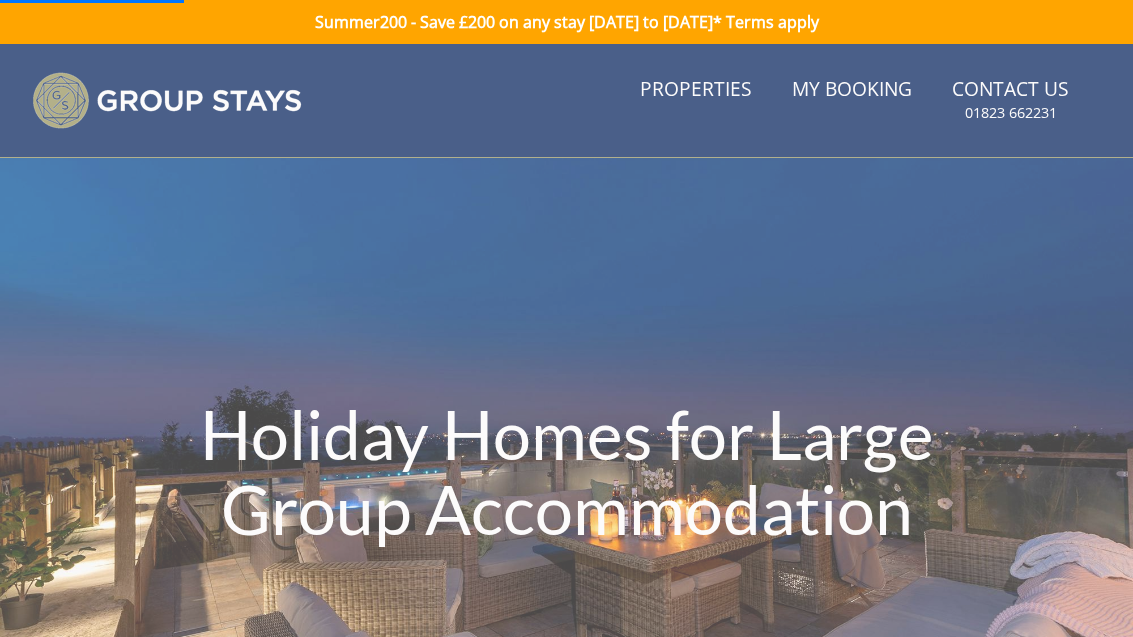 click on "Properties" at bounding box center [696, 90] 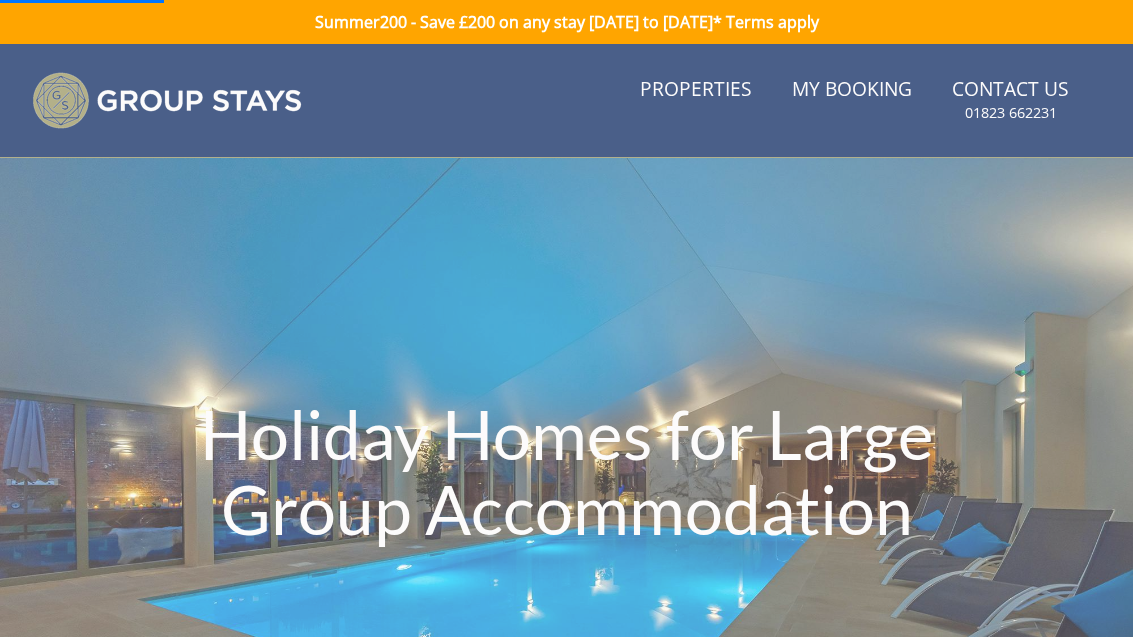 click on "Properties" at bounding box center (696, 90) 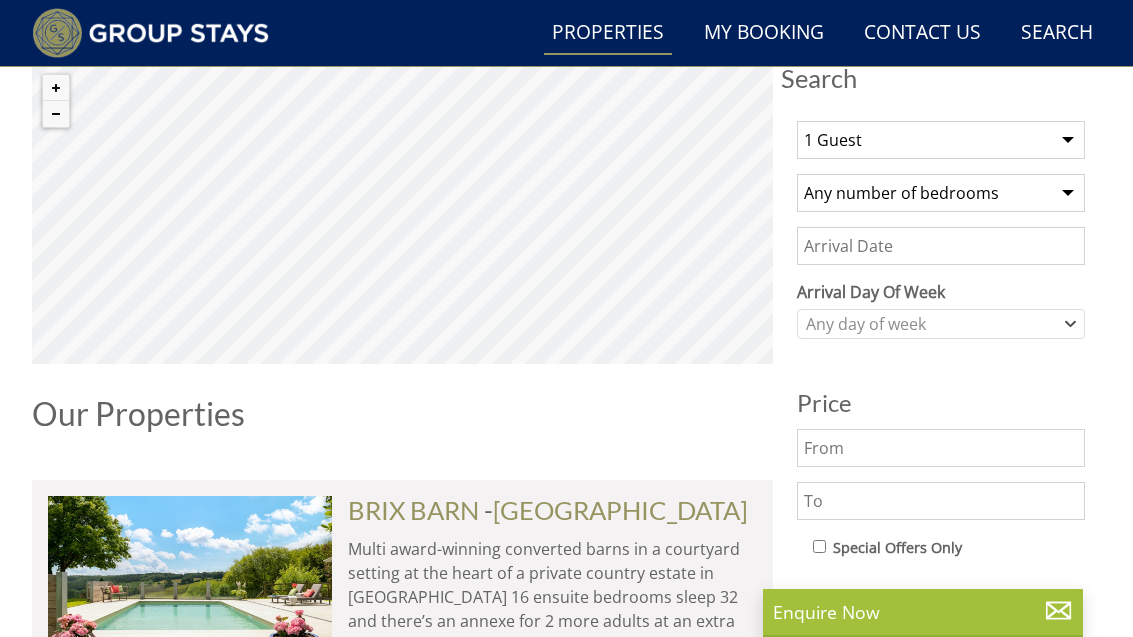 scroll, scrollTop: 696, scrollLeft: 0, axis: vertical 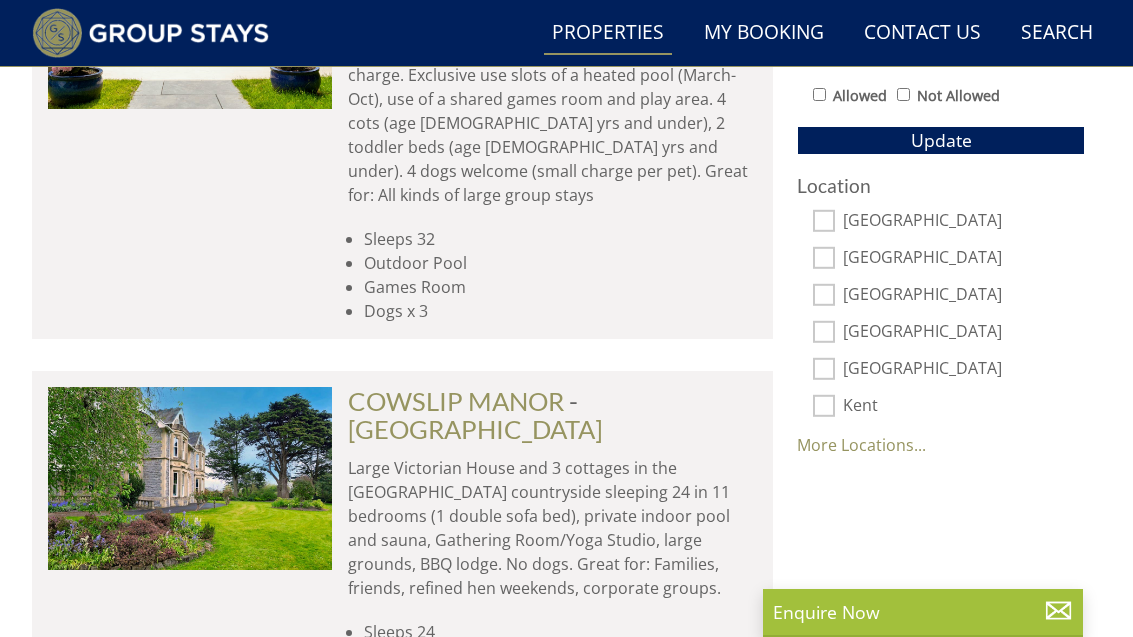click on "More Locations..." at bounding box center [861, 445] 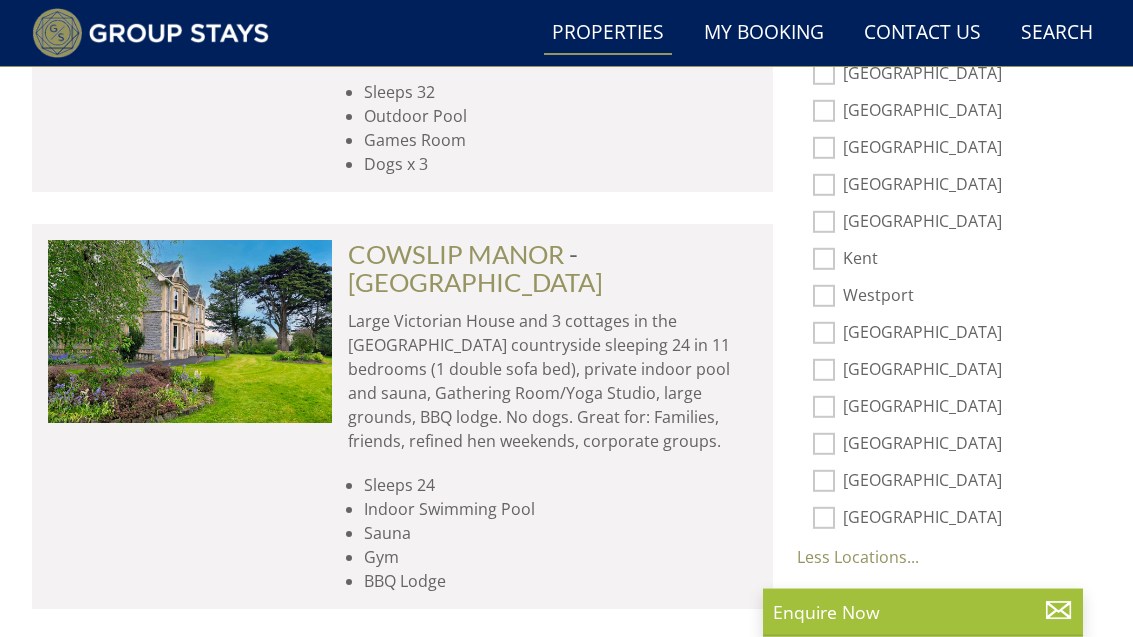 scroll, scrollTop: 1414, scrollLeft: 0, axis: vertical 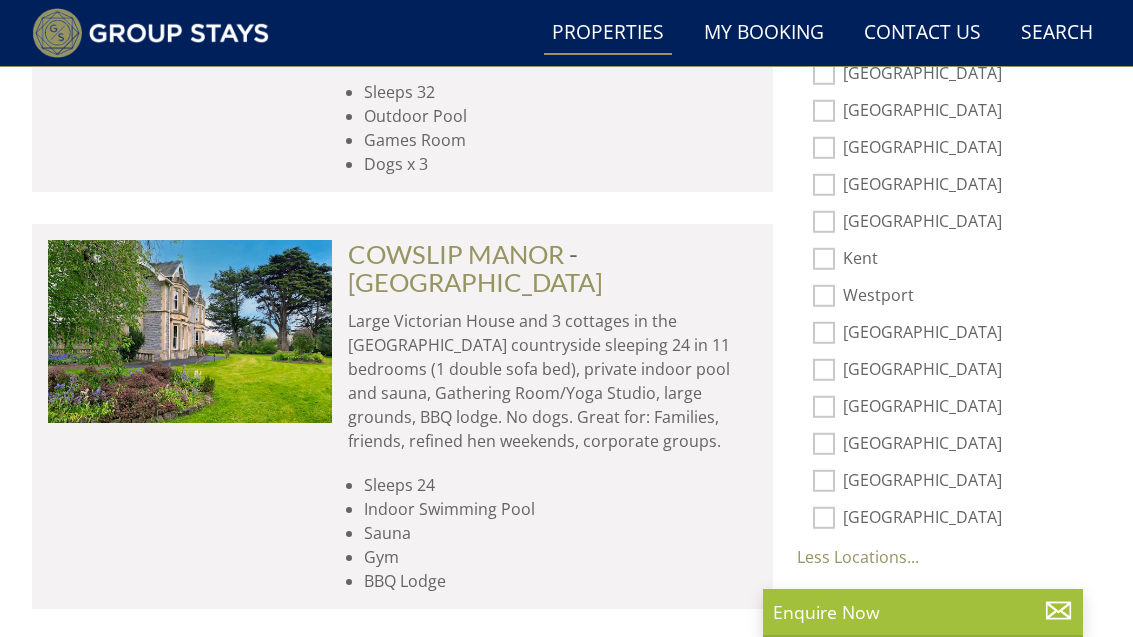 click on "Surrey" at bounding box center (824, 444) 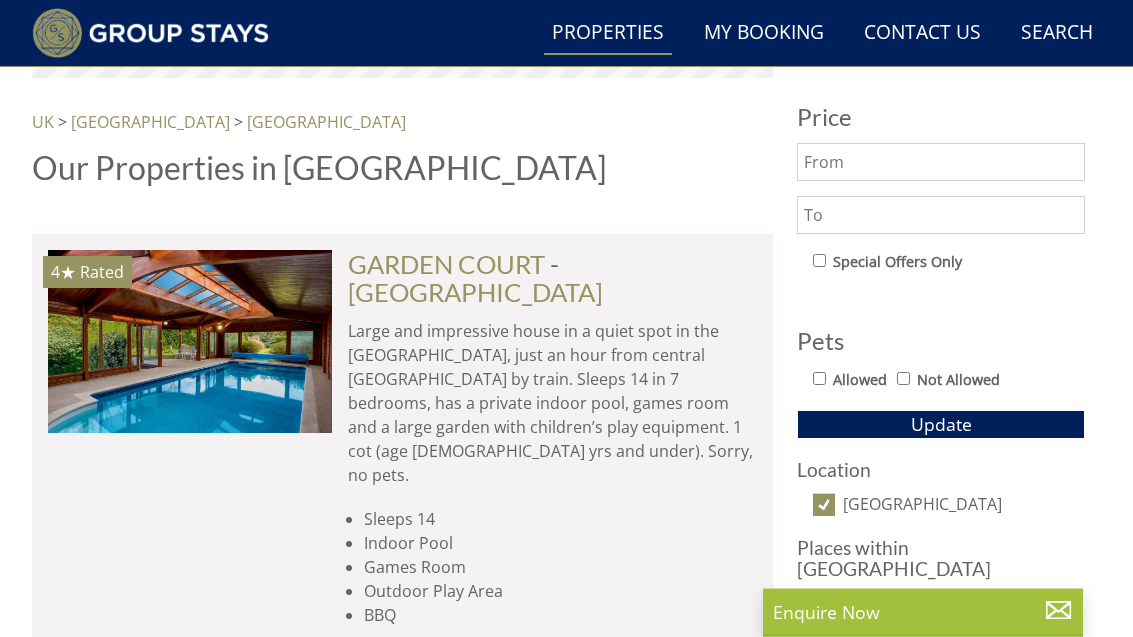 scroll, scrollTop: 983, scrollLeft: 0, axis: vertical 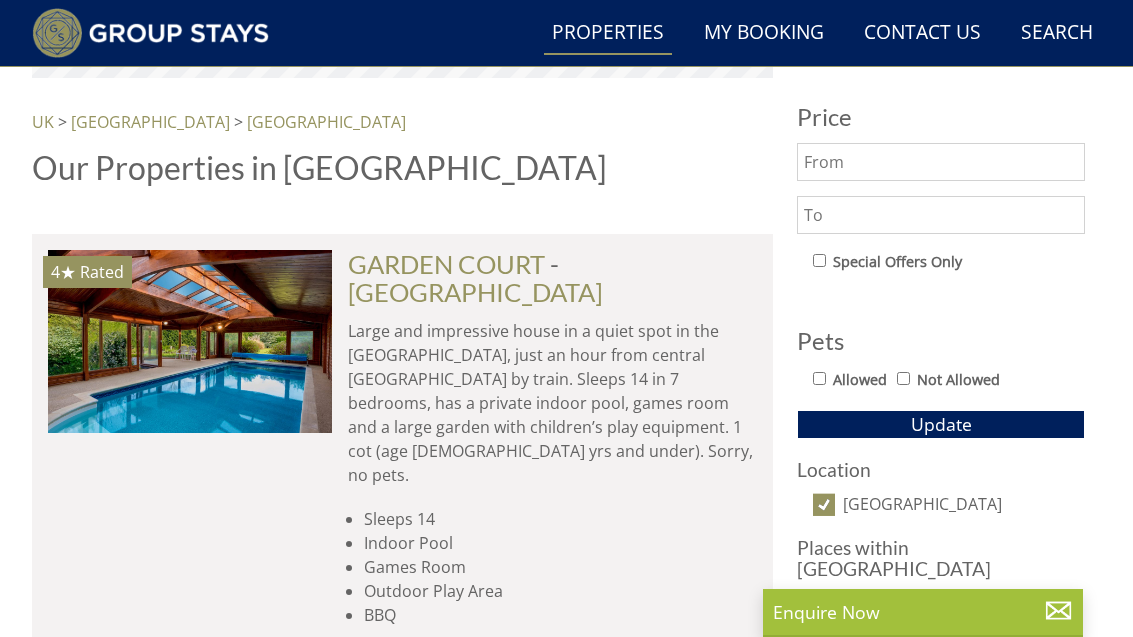 click at bounding box center [190, 341] 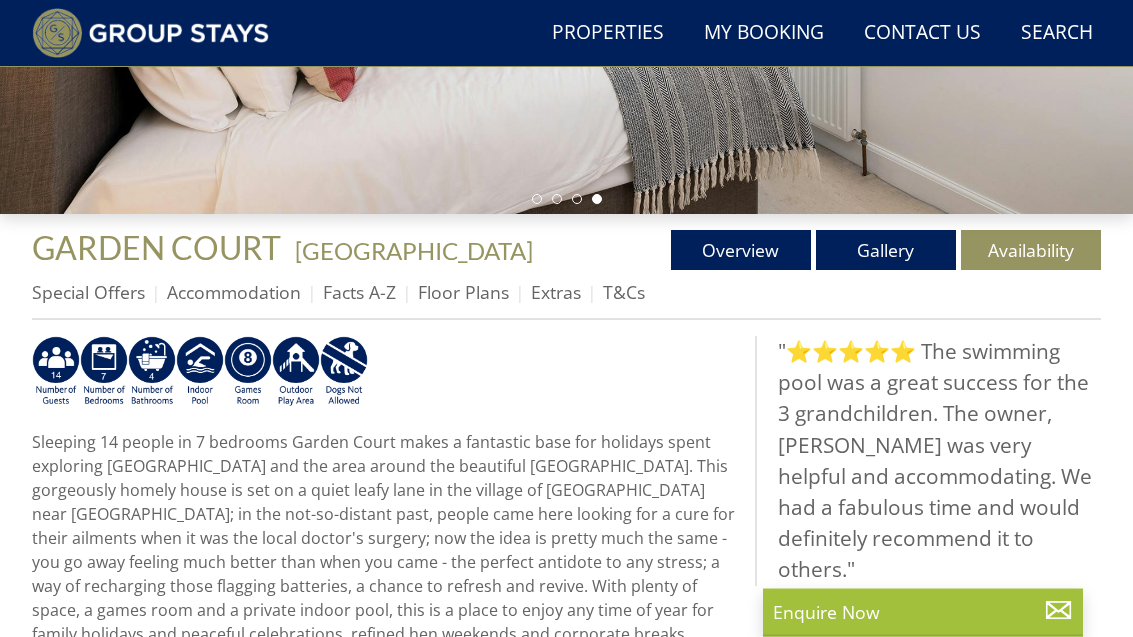 scroll, scrollTop: 526, scrollLeft: 0, axis: vertical 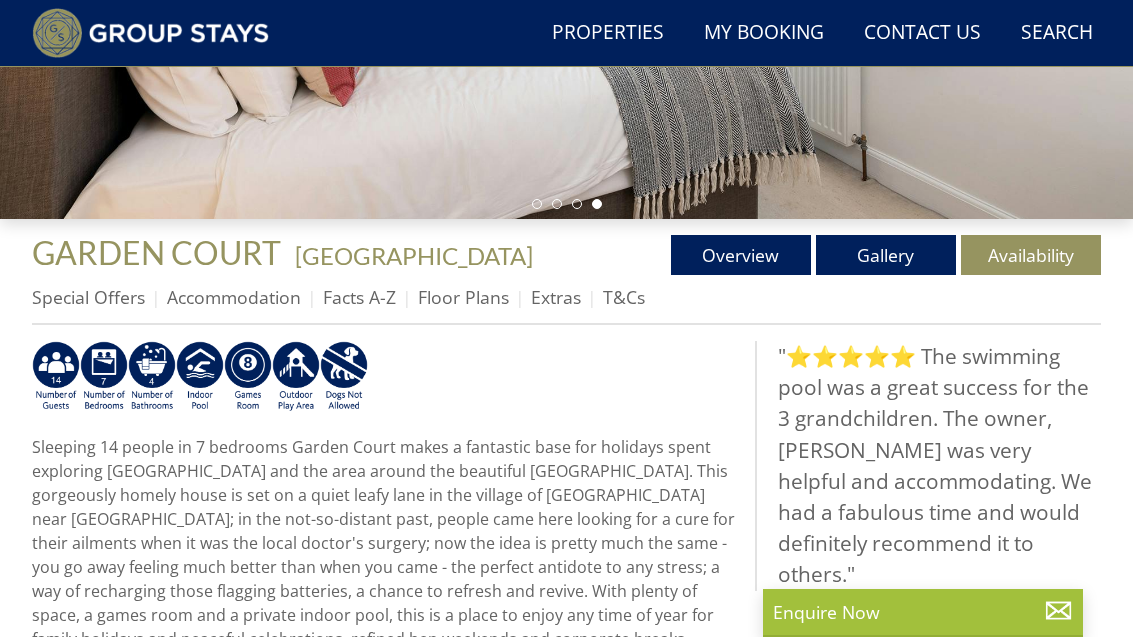 click on "Gallery" at bounding box center (886, 255) 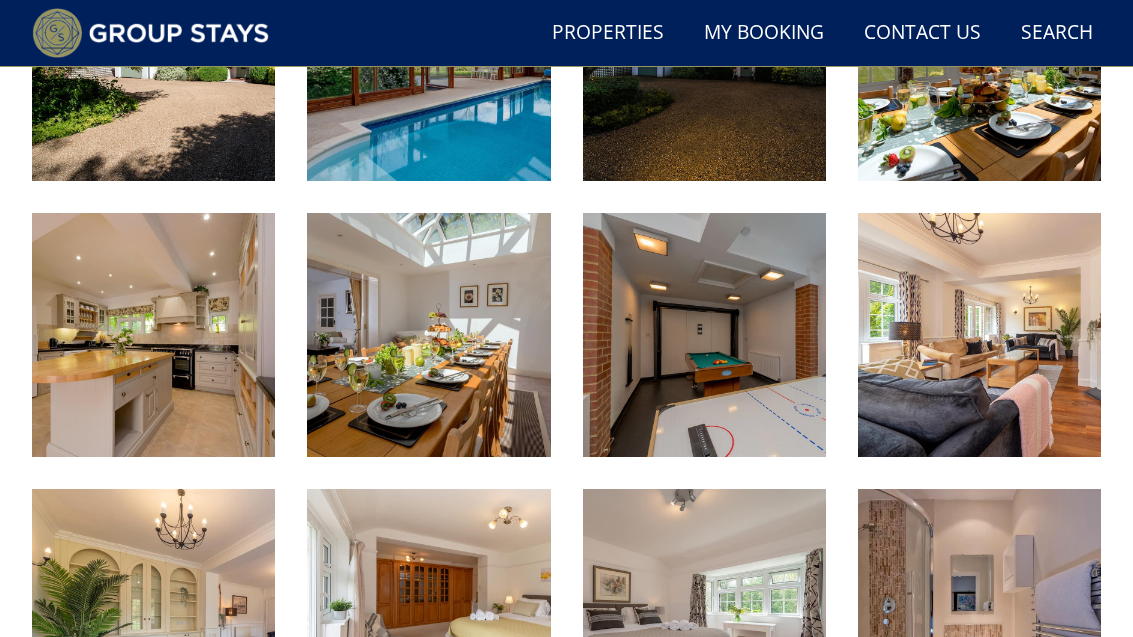 scroll, scrollTop: 934, scrollLeft: 0, axis: vertical 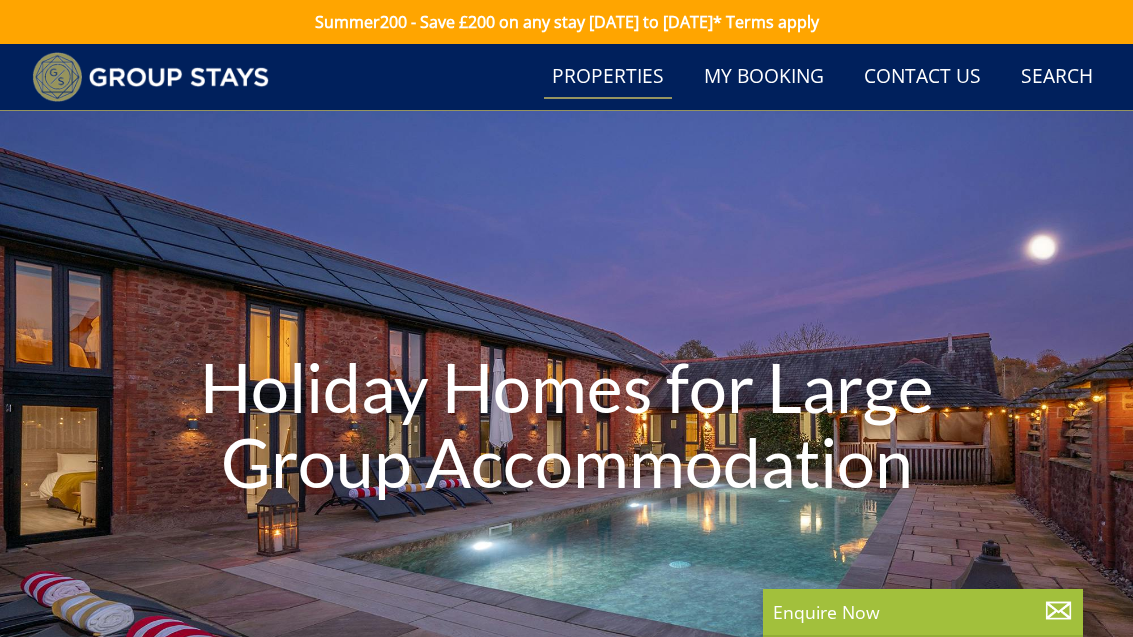 select on "10" 